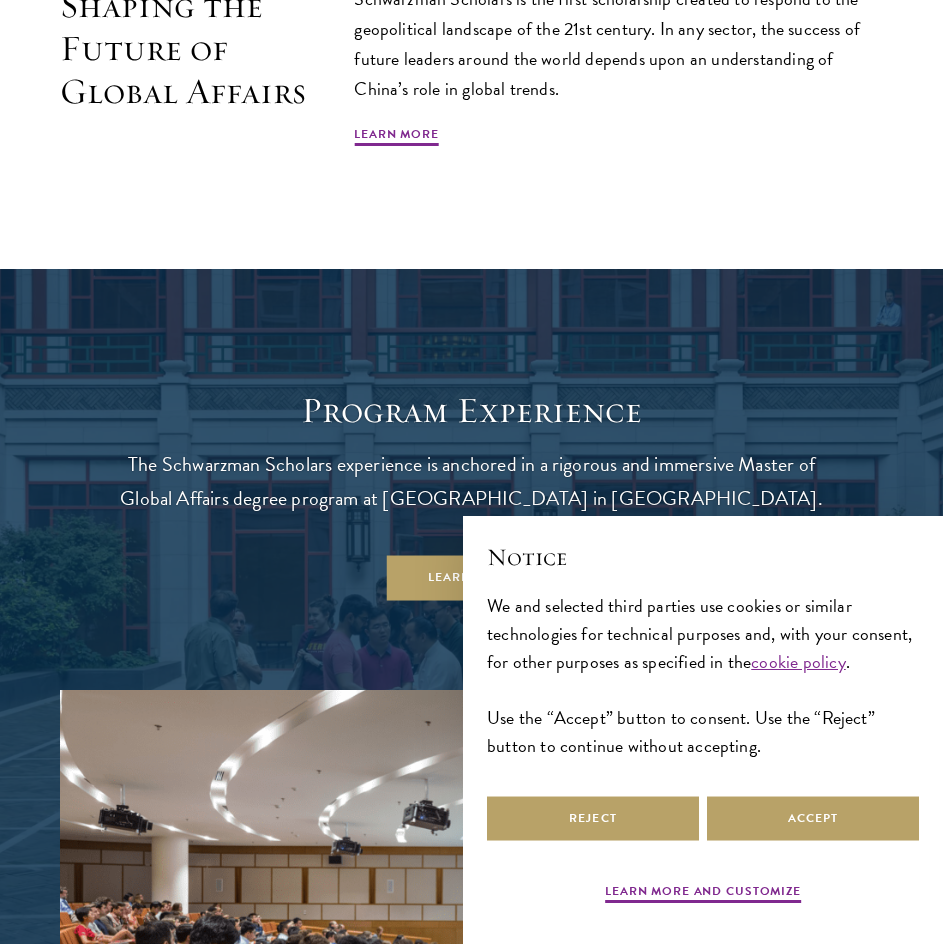 scroll, scrollTop: 1400, scrollLeft: 0, axis: vertical 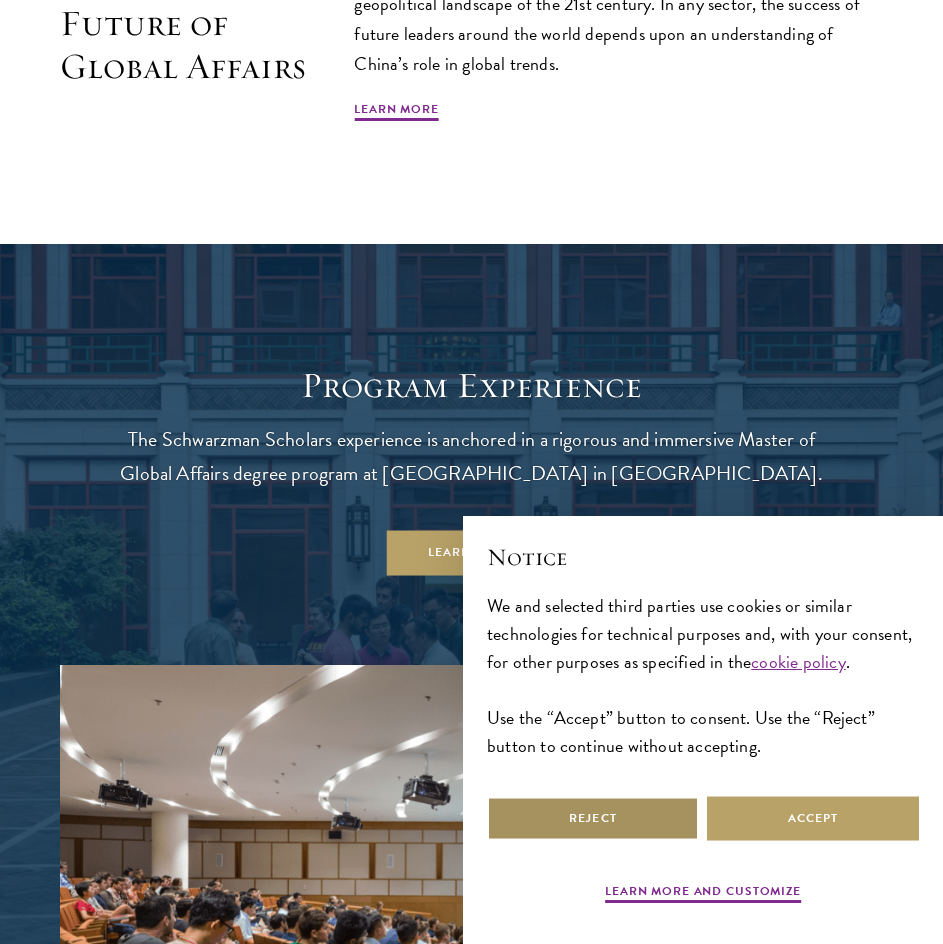 click on "Reject" at bounding box center (593, 818) 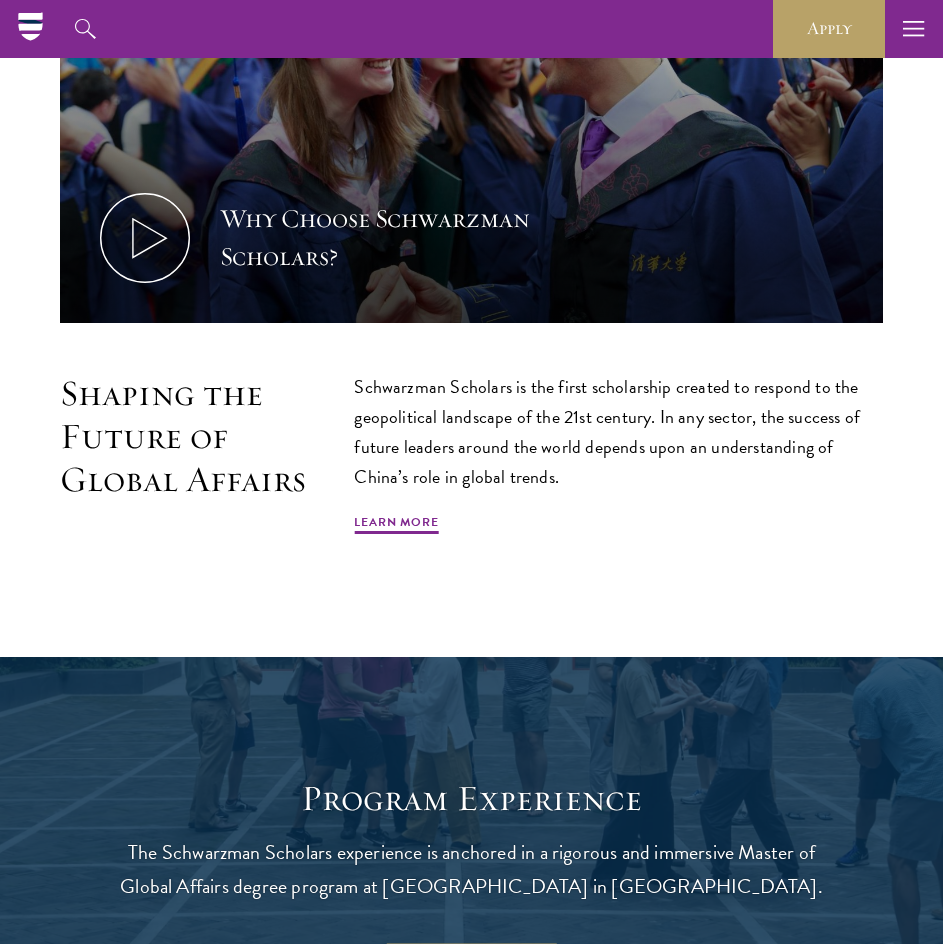 scroll, scrollTop: 0, scrollLeft: 0, axis: both 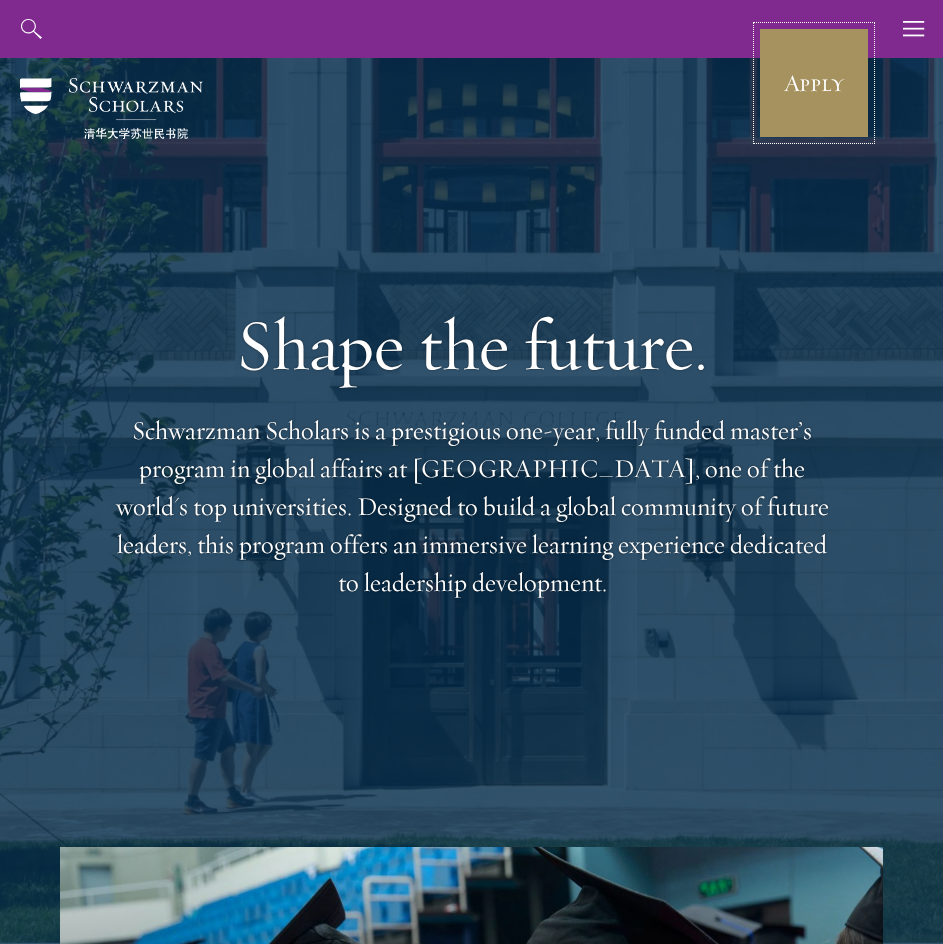 click on "Apply" at bounding box center (814, 83) 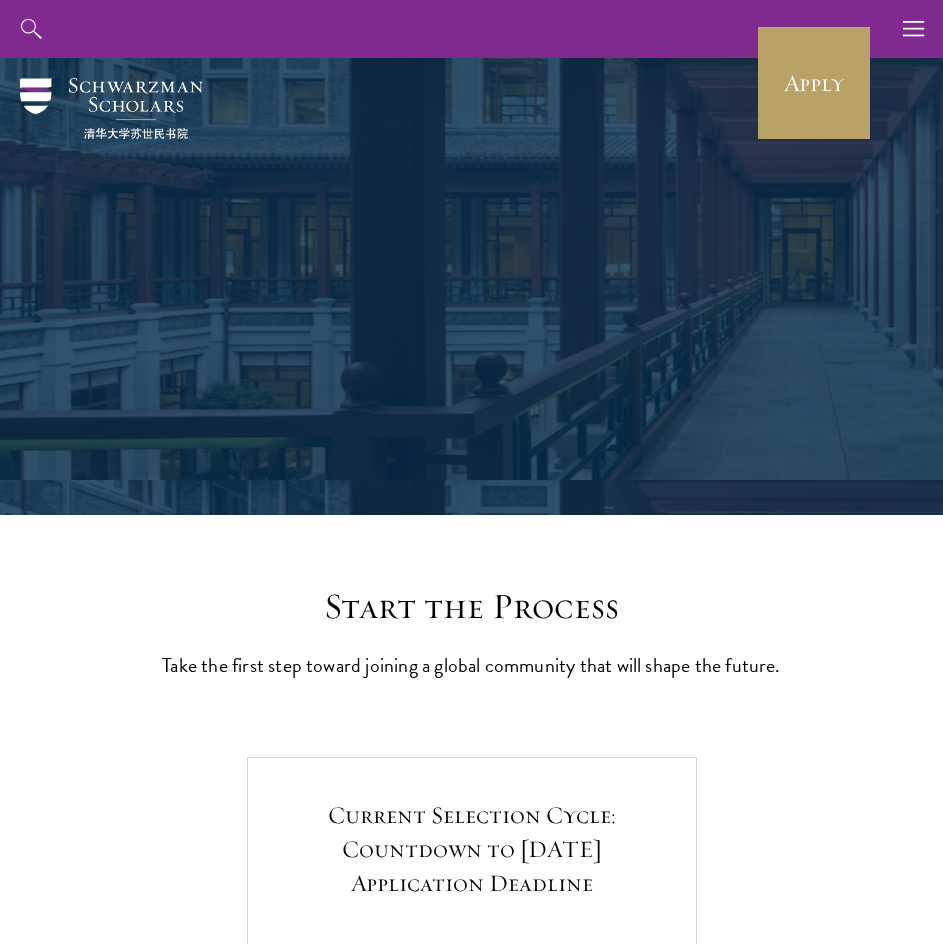 scroll, scrollTop: 0, scrollLeft: 0, axis: both 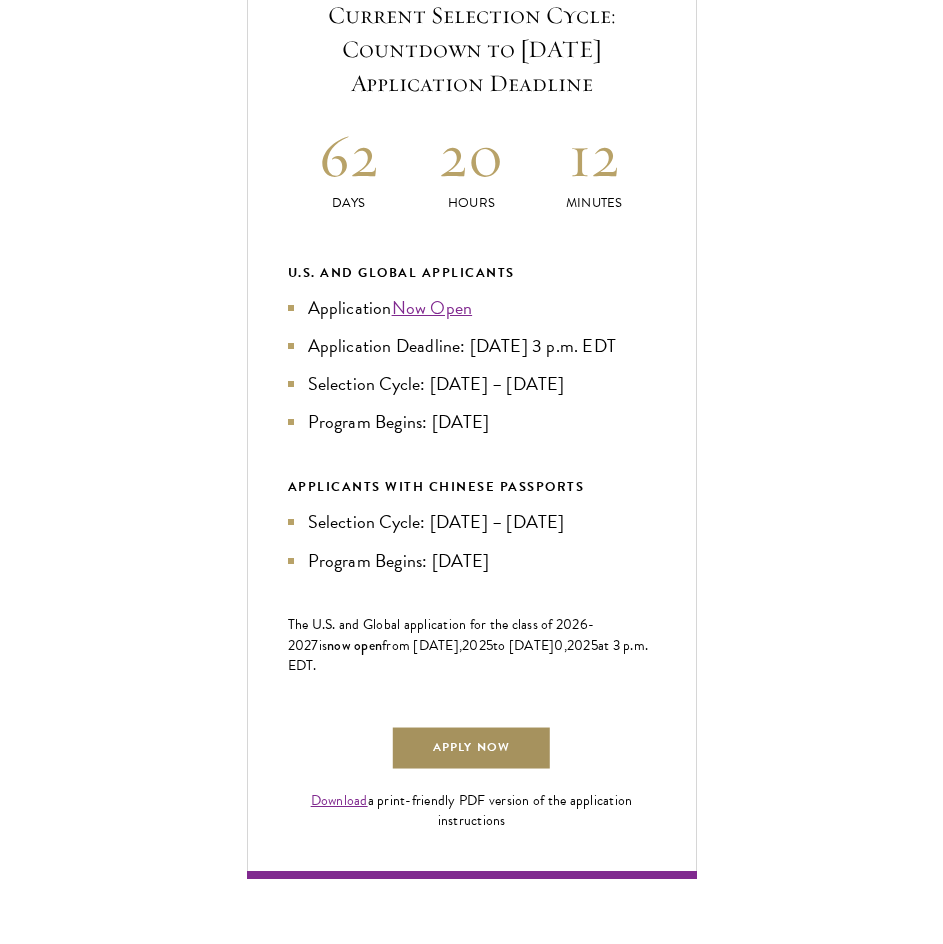 click on "Apply Now" at bounding box center [471, 748] 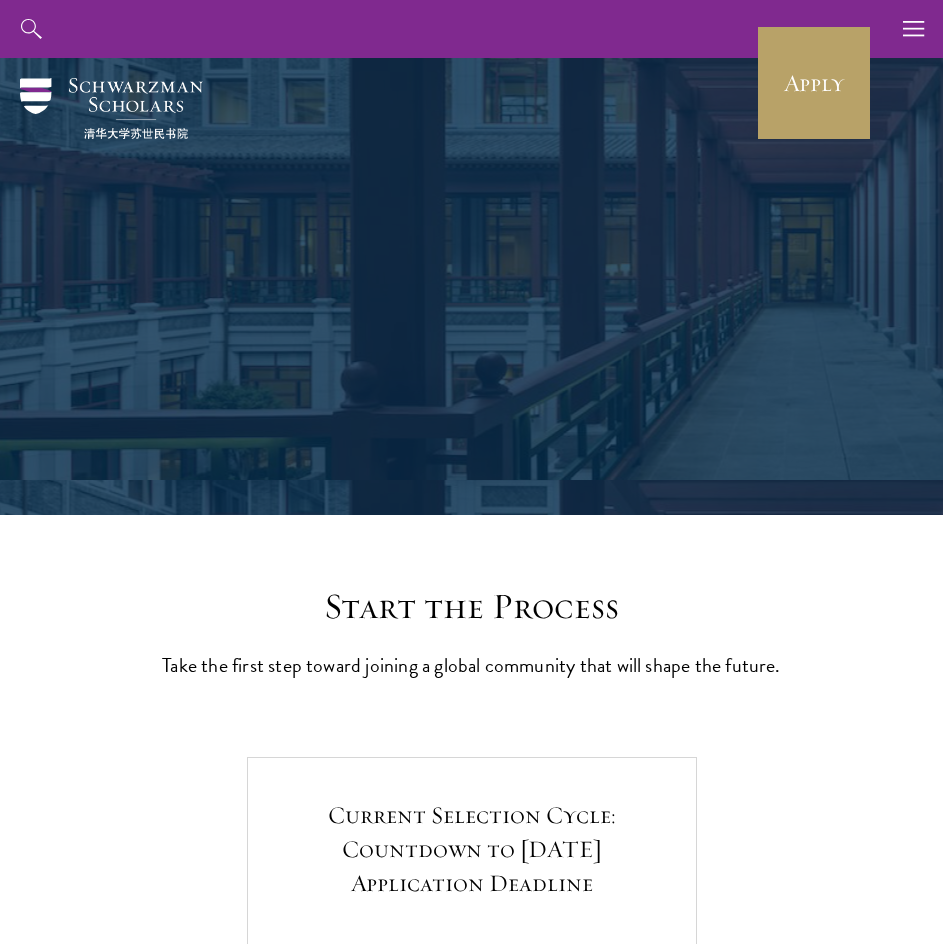 scroll, scrollTop: 0, scrollLeft: 0, axis: both 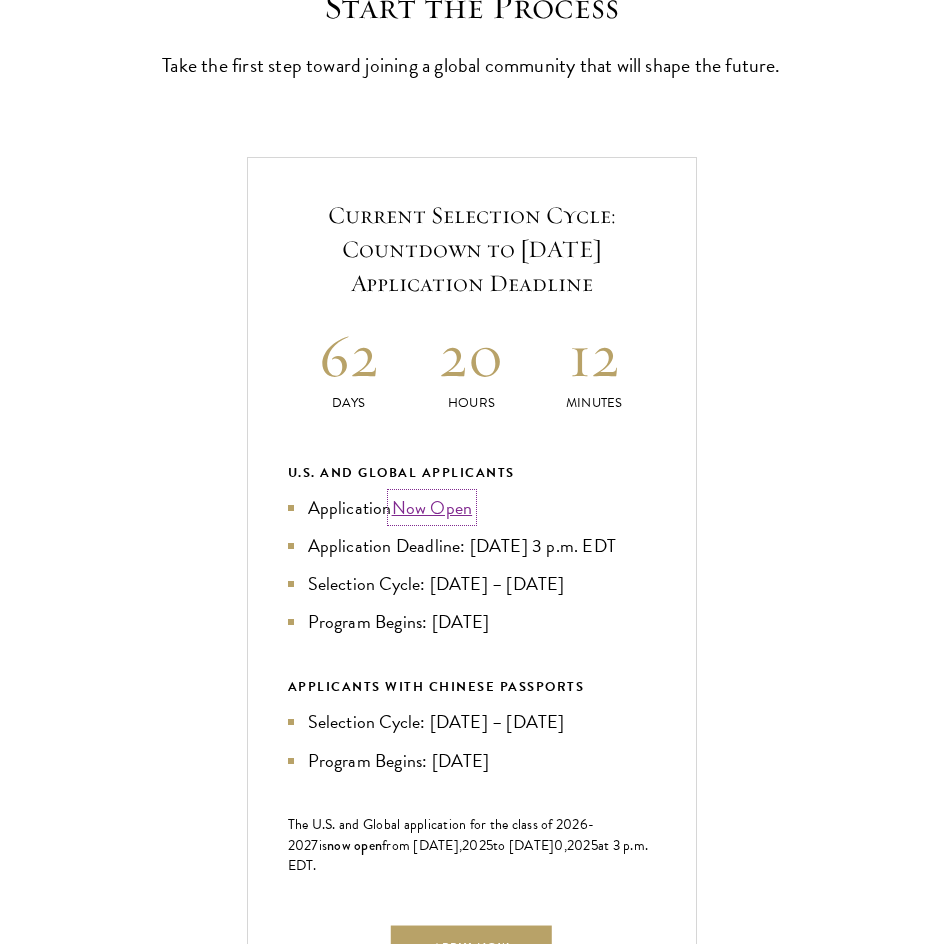 click on "Now Open" at bounding box center (432, 507) 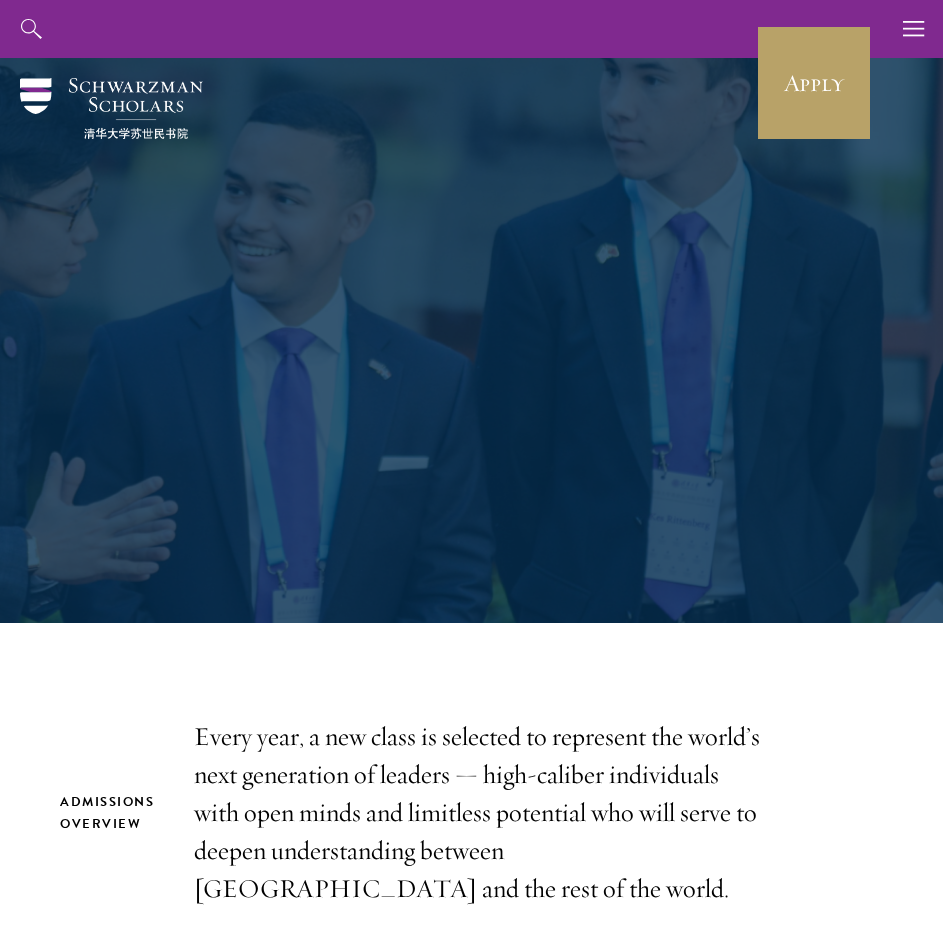 scroll, scrollTop: 0, scrollLeft: 0, axis: both 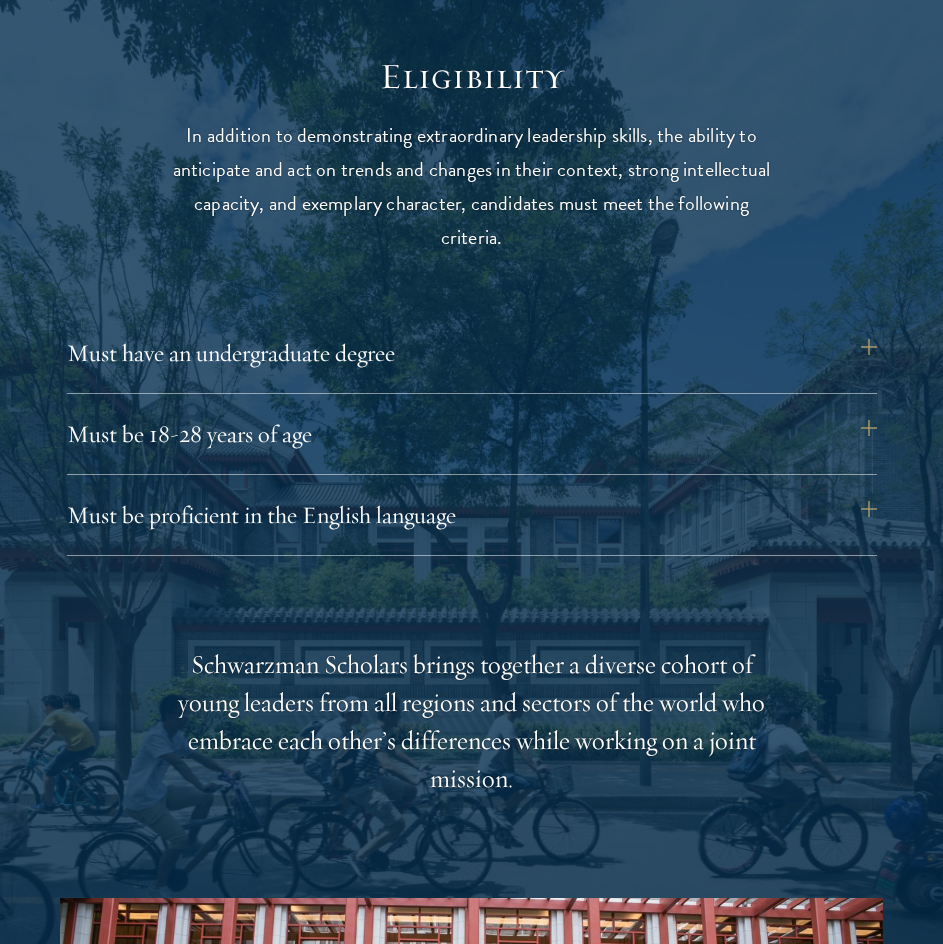 click at bounding box center [471, 709] 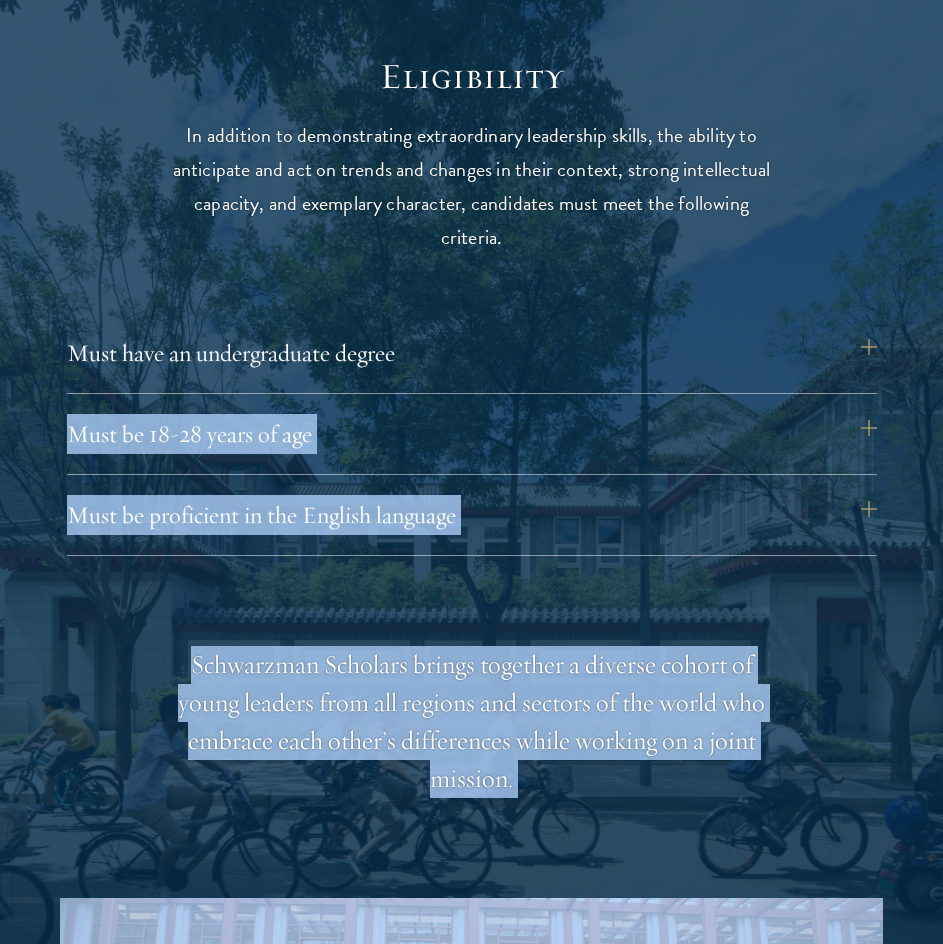 click on "Eligibility
In addition to demonstrating extraordinary leadership skills, the ability to anticipate and act on trends and changes in their context, strong intellectual capacity, and exemplary character, candidates must meet the following criteria.
Must have an undergraduate degree
Applicants who are currently enrolled in undergraduate degree programs must be on track to successfully complete all degree requirements before August 1 of their Schwarzman Scholars enrollment year. There are no requirements for a specific field of undergraduate study; all fields are welcome, but it is important for applicants, regardless of undergraduate major, to articulate how participating in Schwarzman Scholars will help develop their leadership potential within their field.
Must be 18-28 years of age
Candidates must be at least 18 but not yet 29 years of age as of August 1 of their Schwarzman Scholars enrollment year  ." at bounding box center [471, 709] 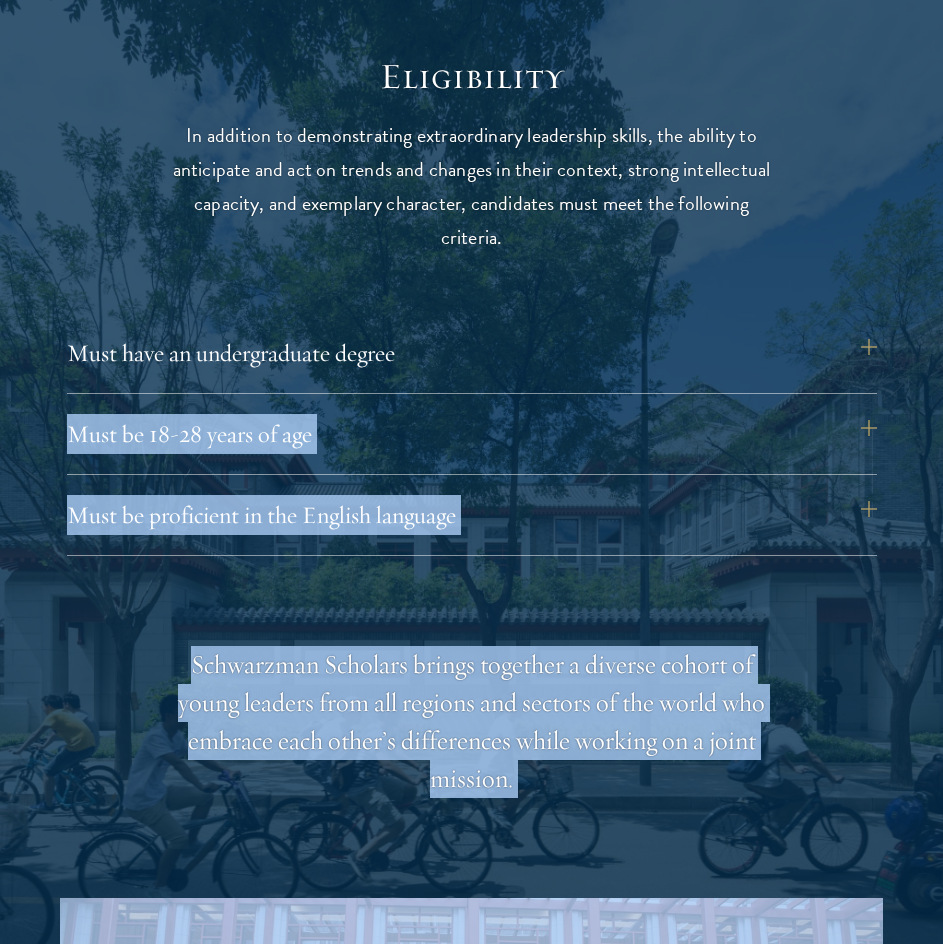 click at bounding box center [471, 709] 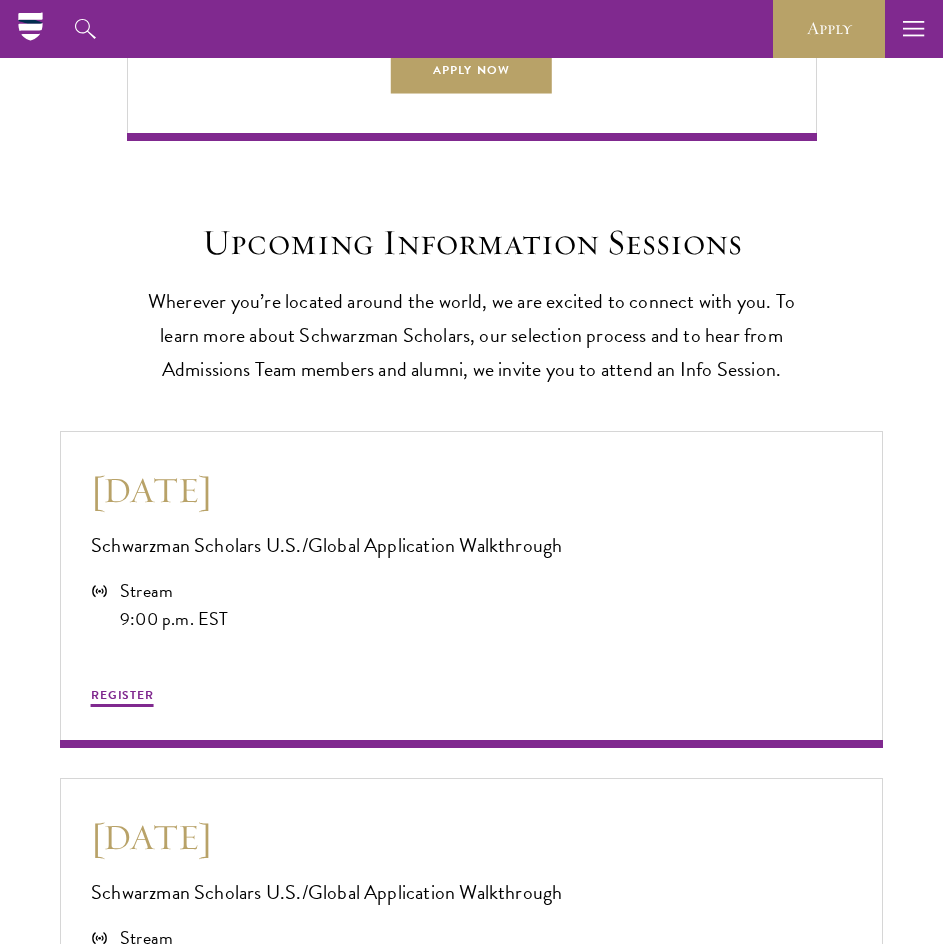 scroll, scrollTop: 4600, scrollLeft: 0, axis: vertical 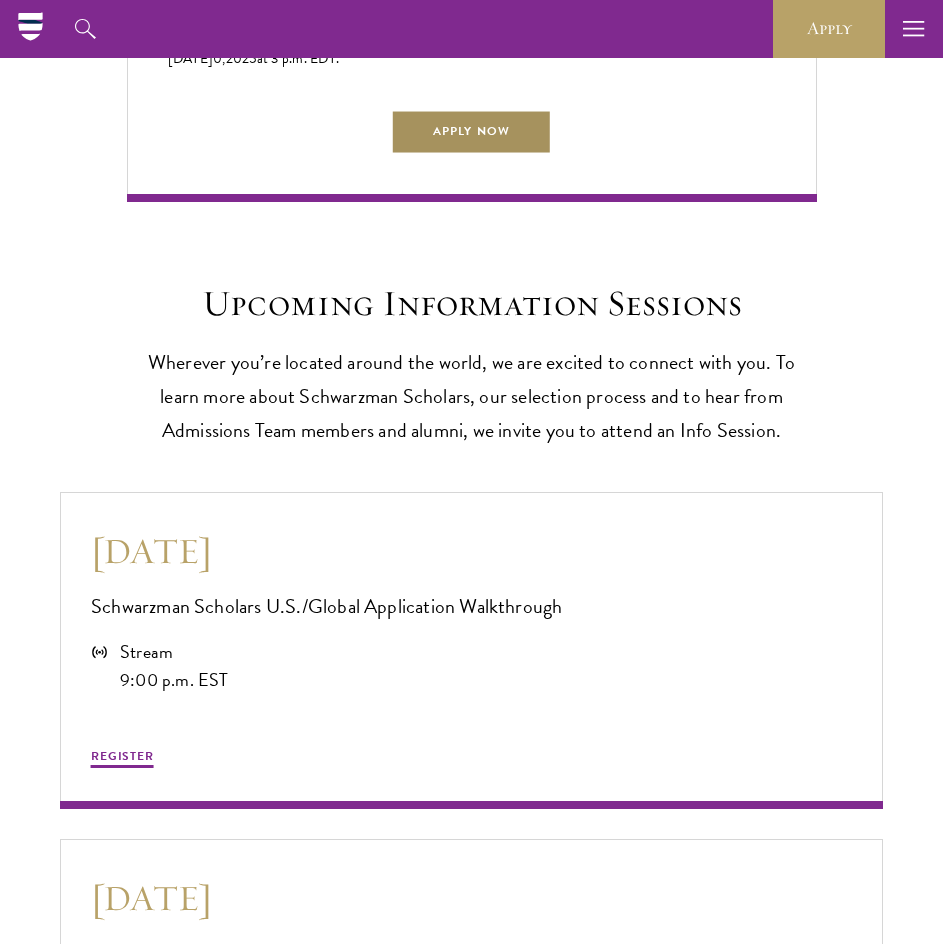click on "Apply Now" at bounding box center [471, 131] 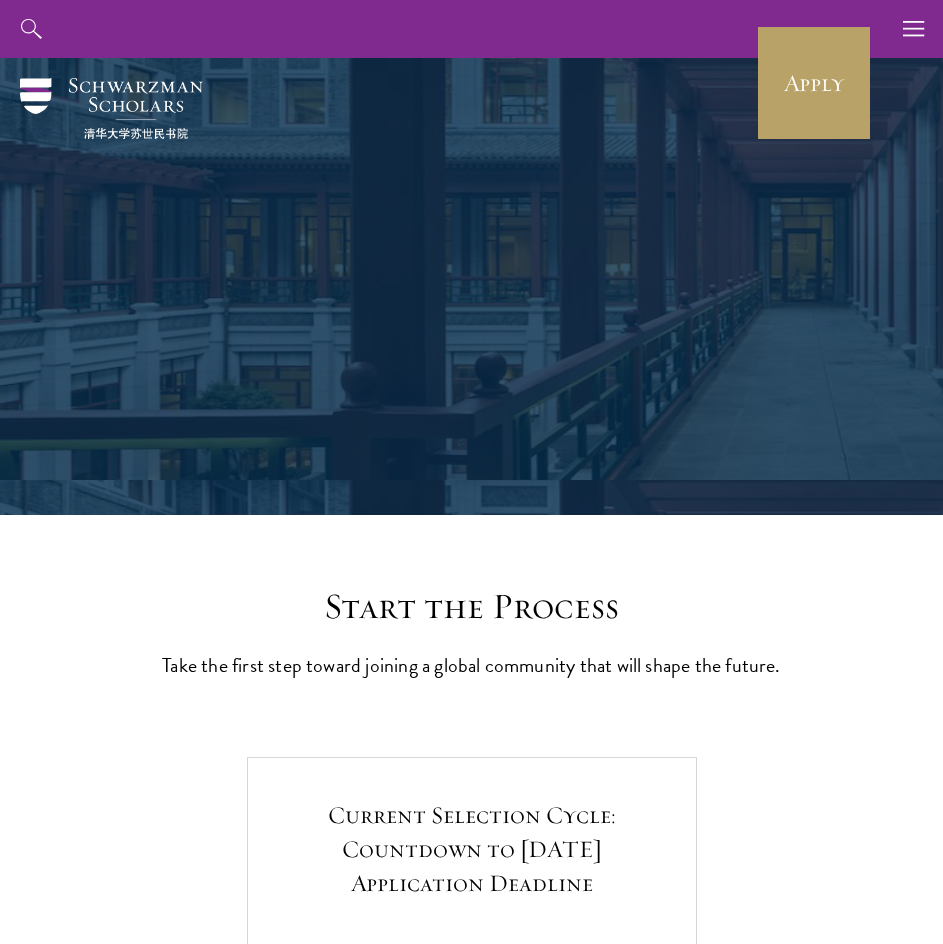 scroll, scrollTop: 0, scrollLeft: 0, axis: both 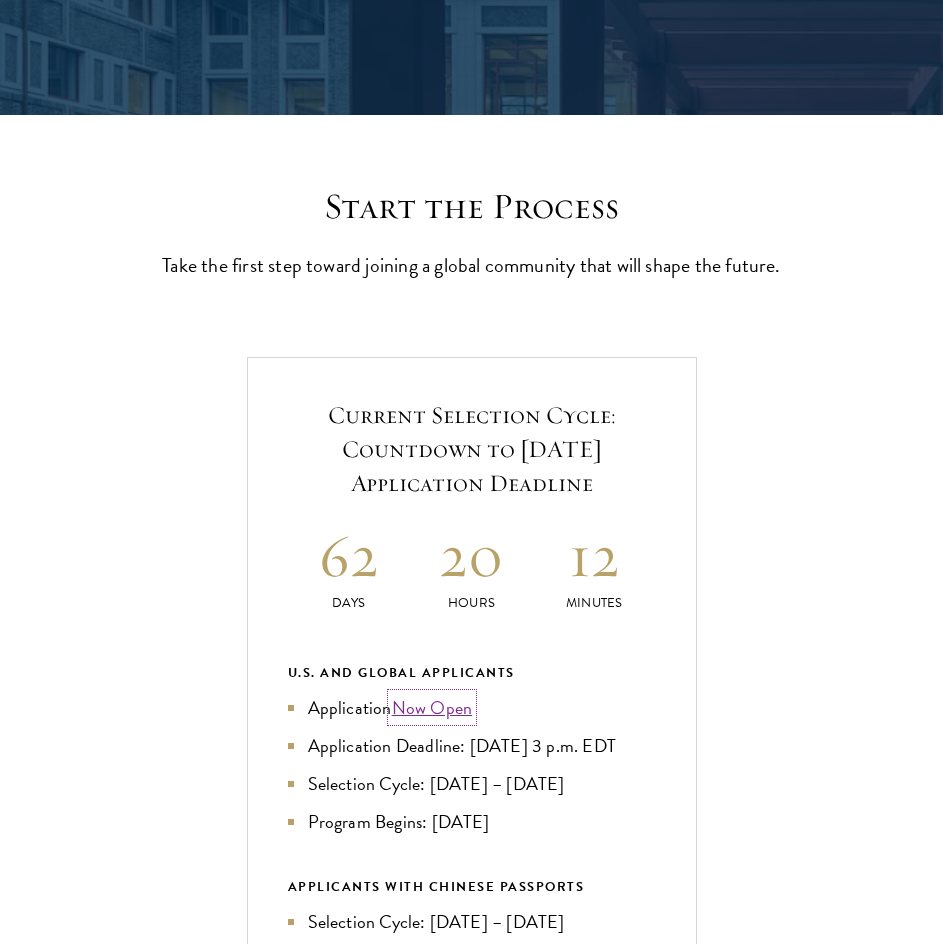 click on "Now Open" at bounding box center (432, 707) 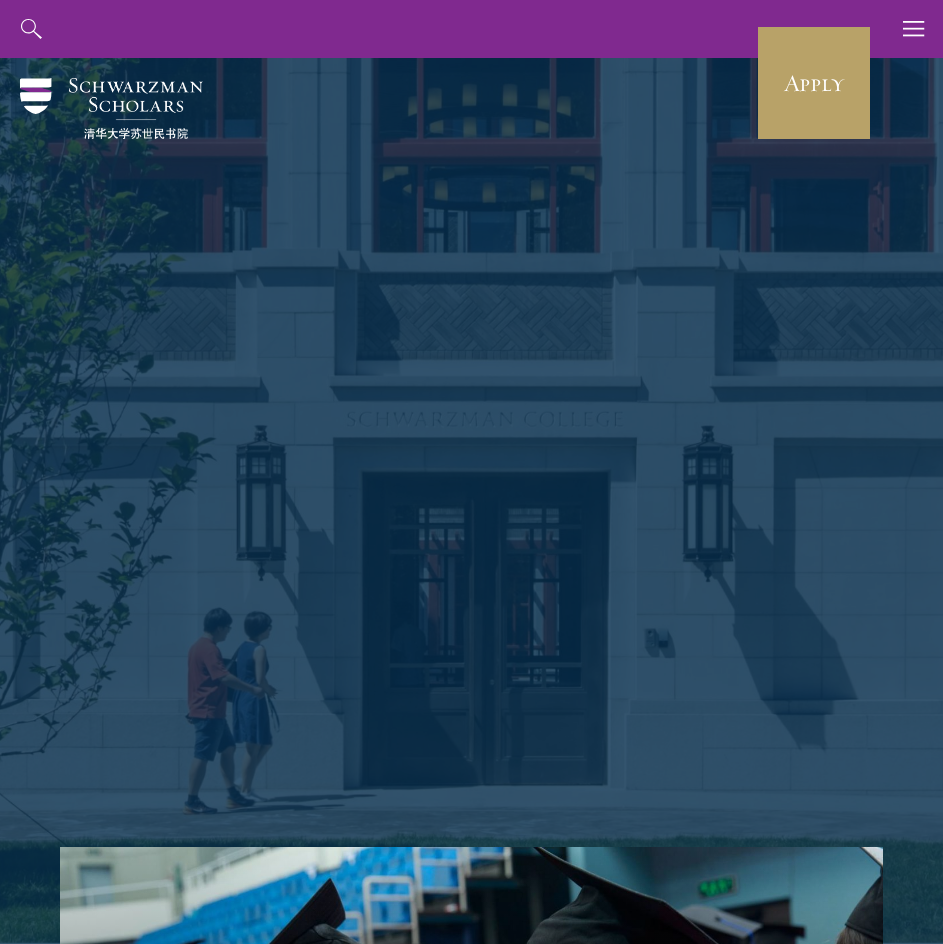 scroll, scrollTop: 0, scrollLeft: 0, axis: both 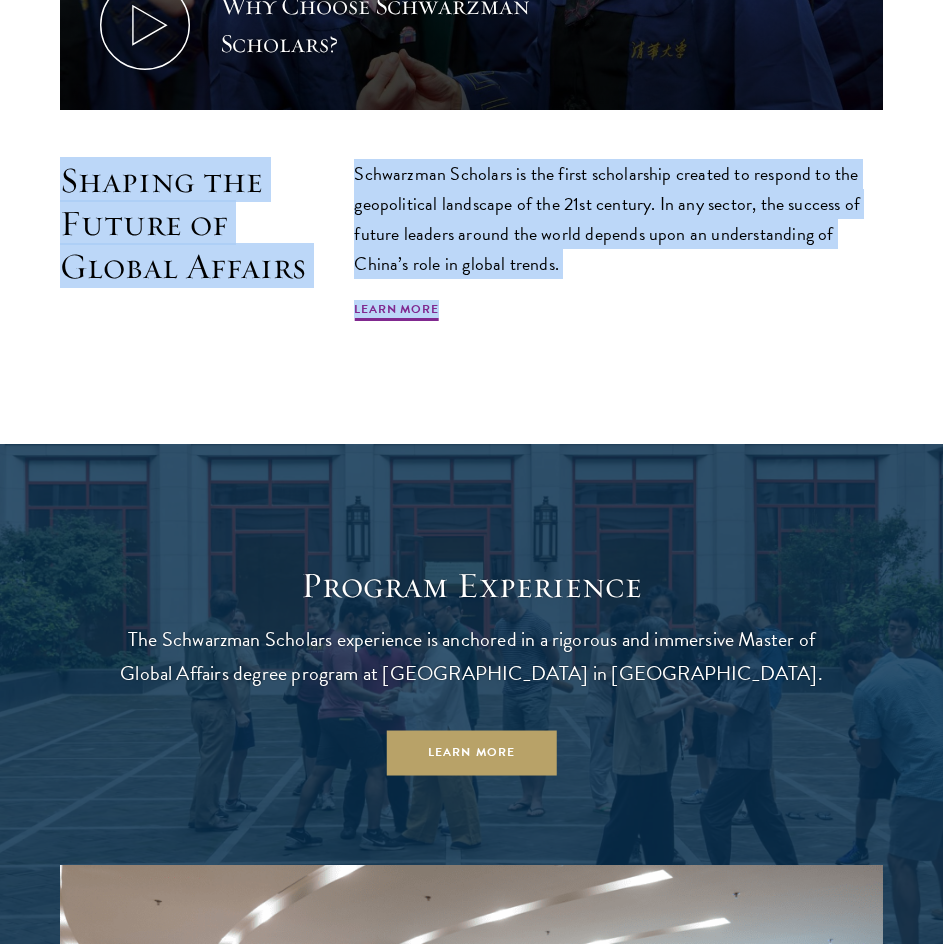 drag, startPoint x: 595, startPoint y: 297, endPoint x: -1, endPoint y: 179, distance: 607.5689 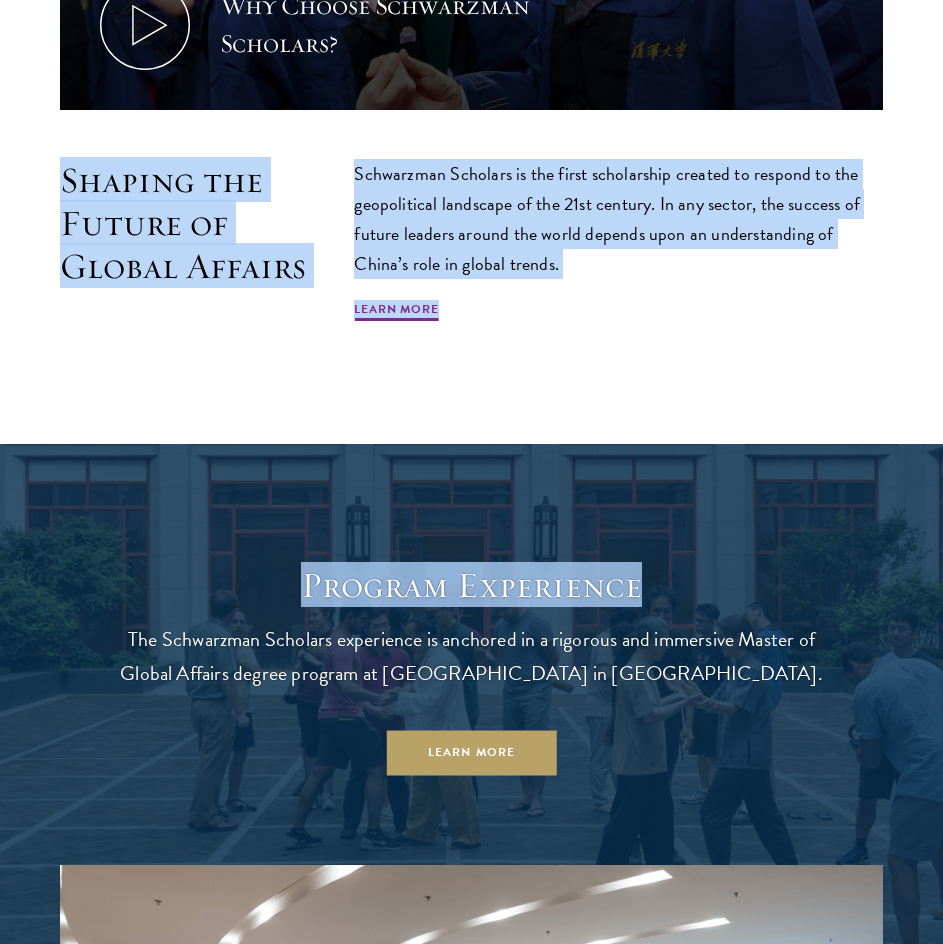 drag, startPoint x: 37, startPoint y: 171, endPoint x: 638, endPoint y: 409, distance: 646.4093 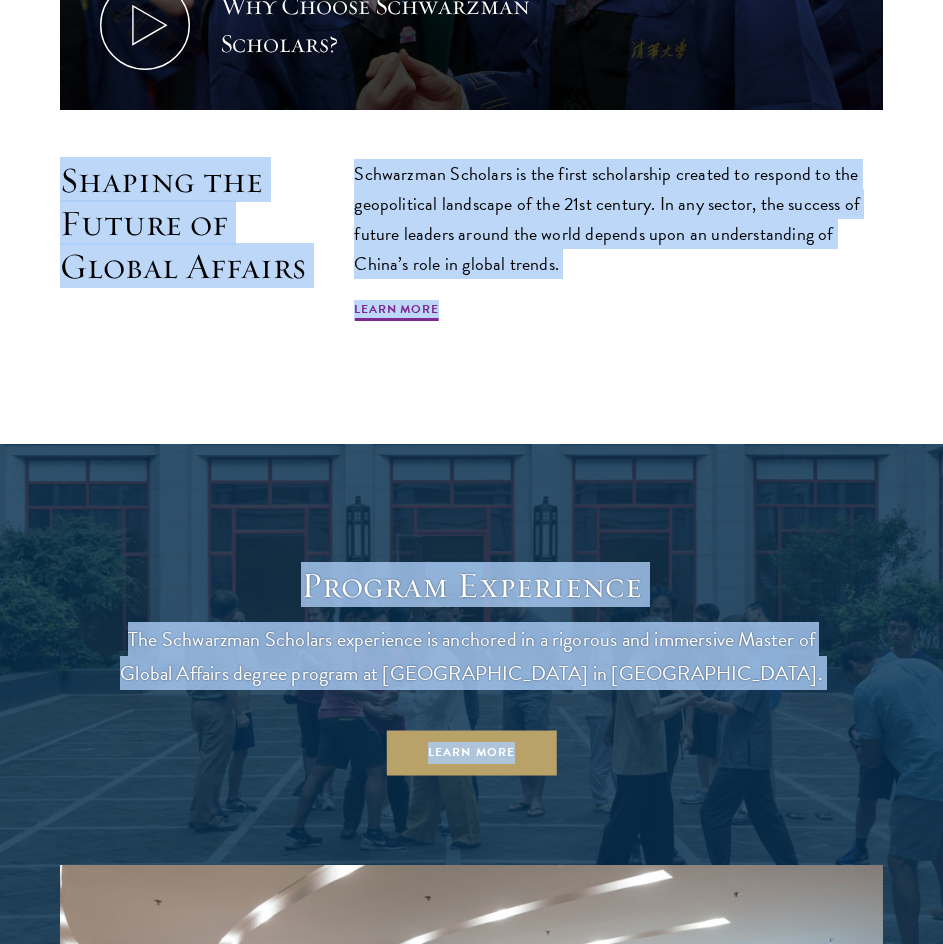 drag, startPoint x: 64, startPoint y: 176, endPoint x: 668, endPoint y: 792, distance: 862.712 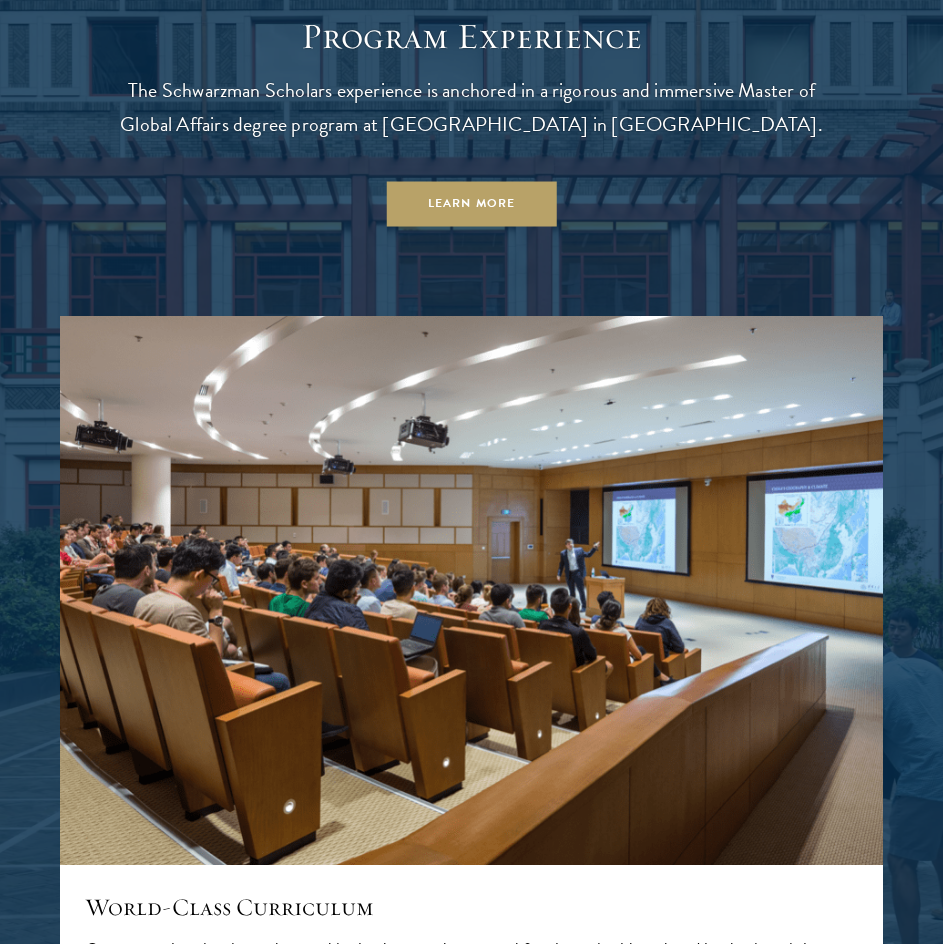 scroll, scrollTop: 1800, scrollLeft: 0, axis: vertical 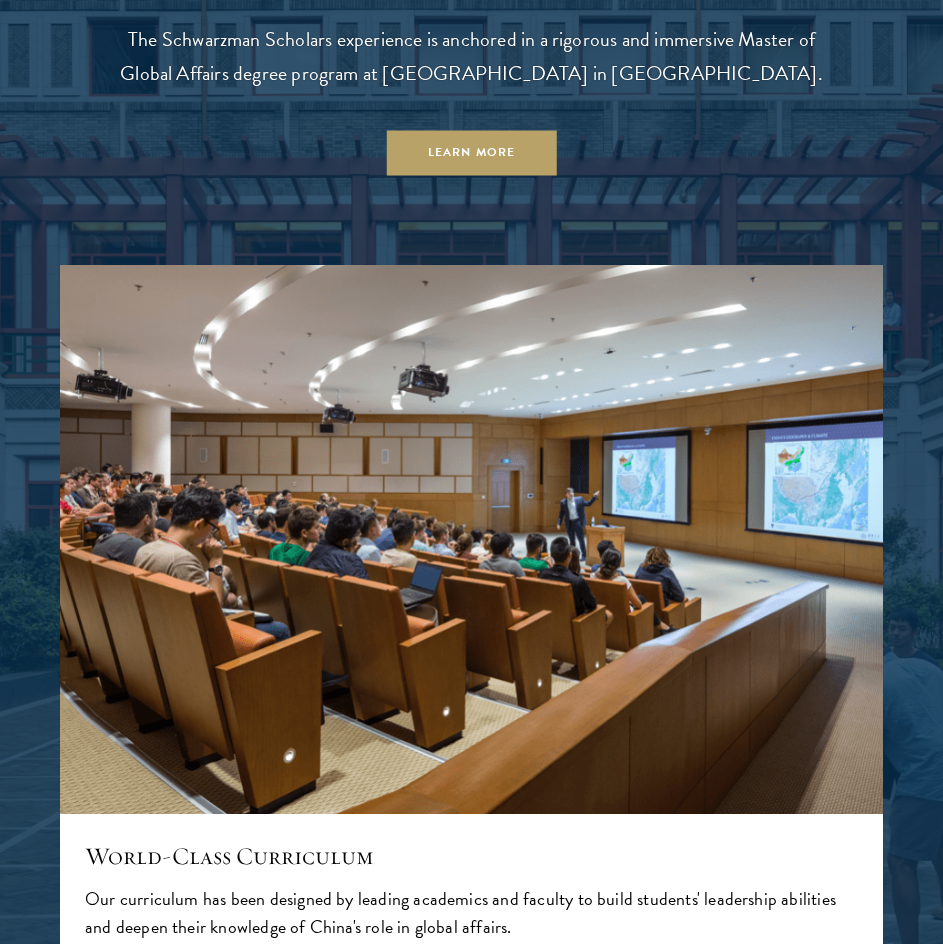 click at bounding box center (471, 539) 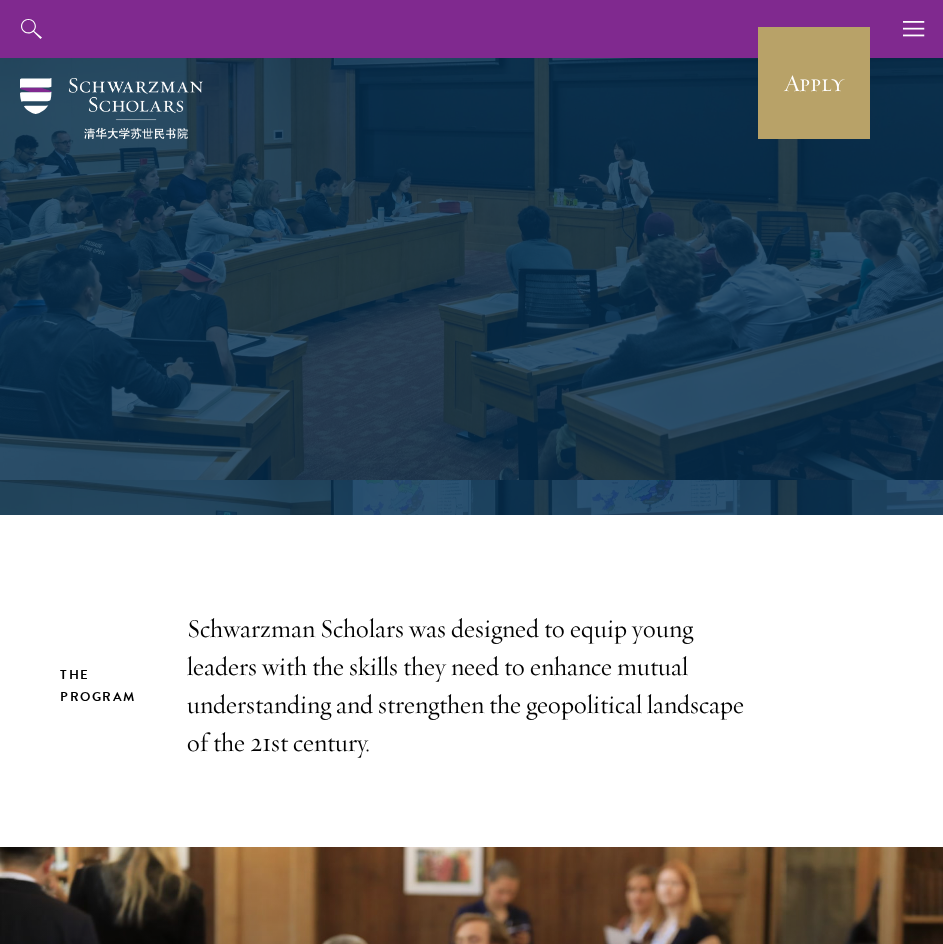 scroll, scrollTop: 0, scrollLeft: 0, axis: both 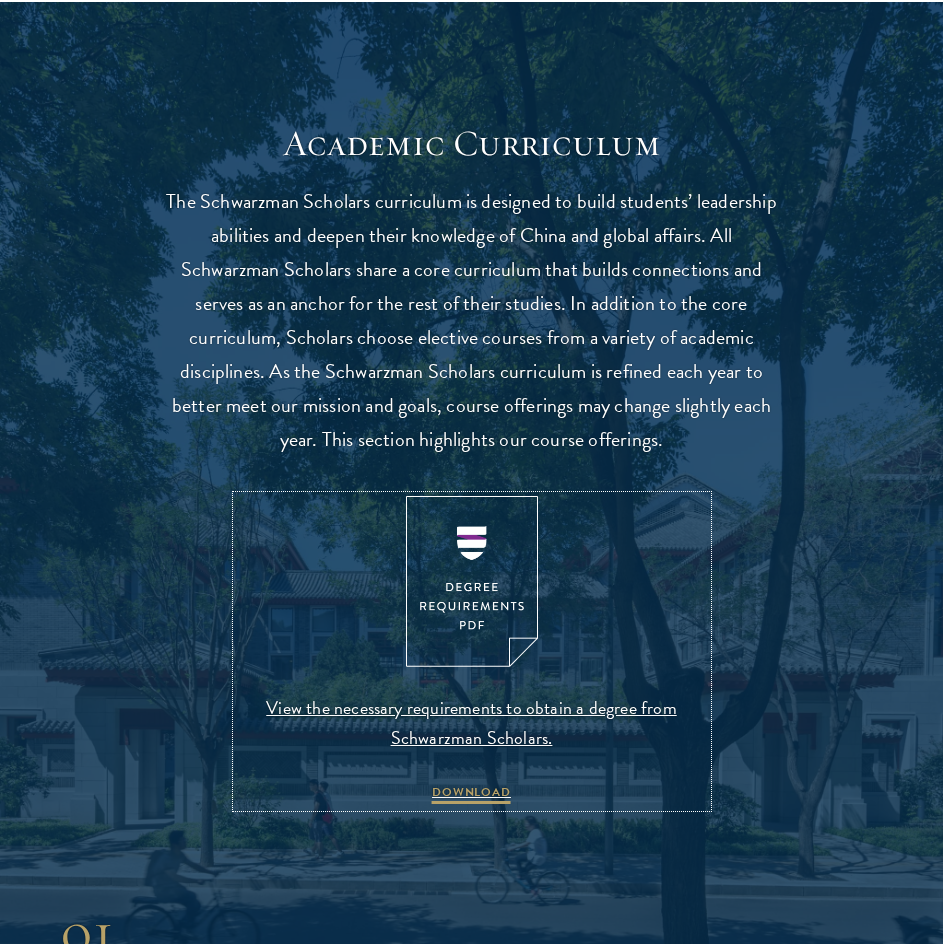 click at bounding box center (472, 581) 